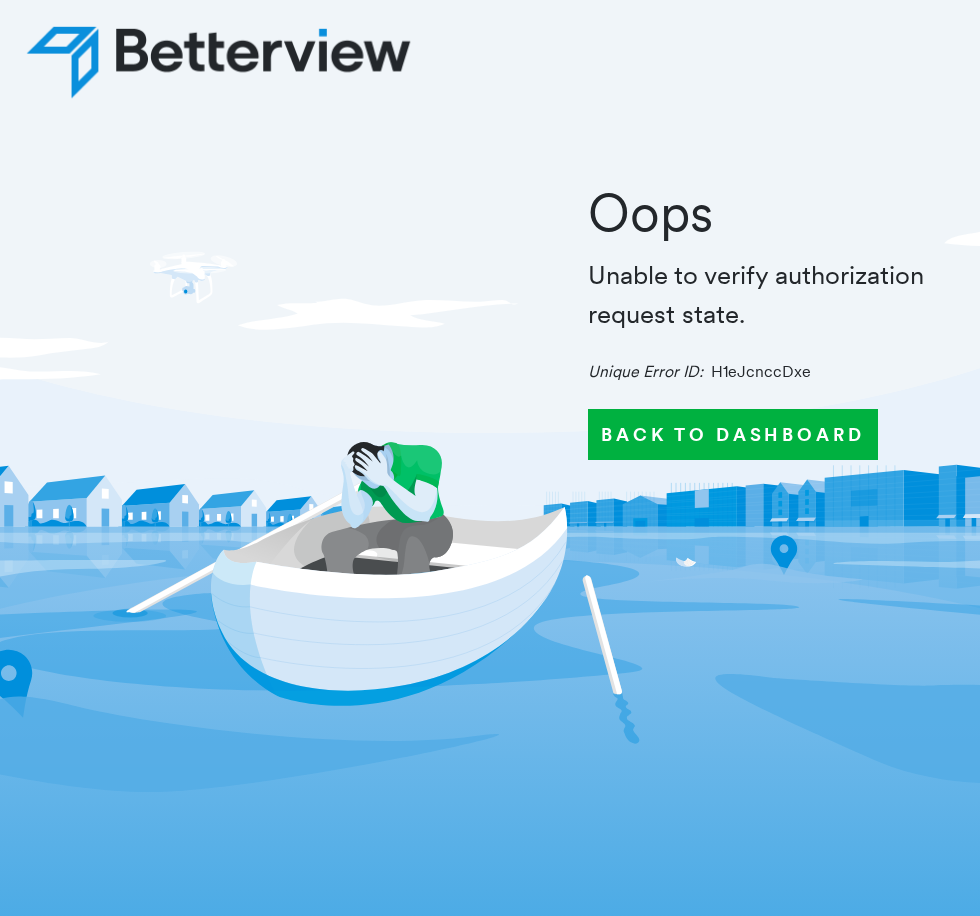 scroll, scrollTop: 0, scrollLeft: 0, axis: both 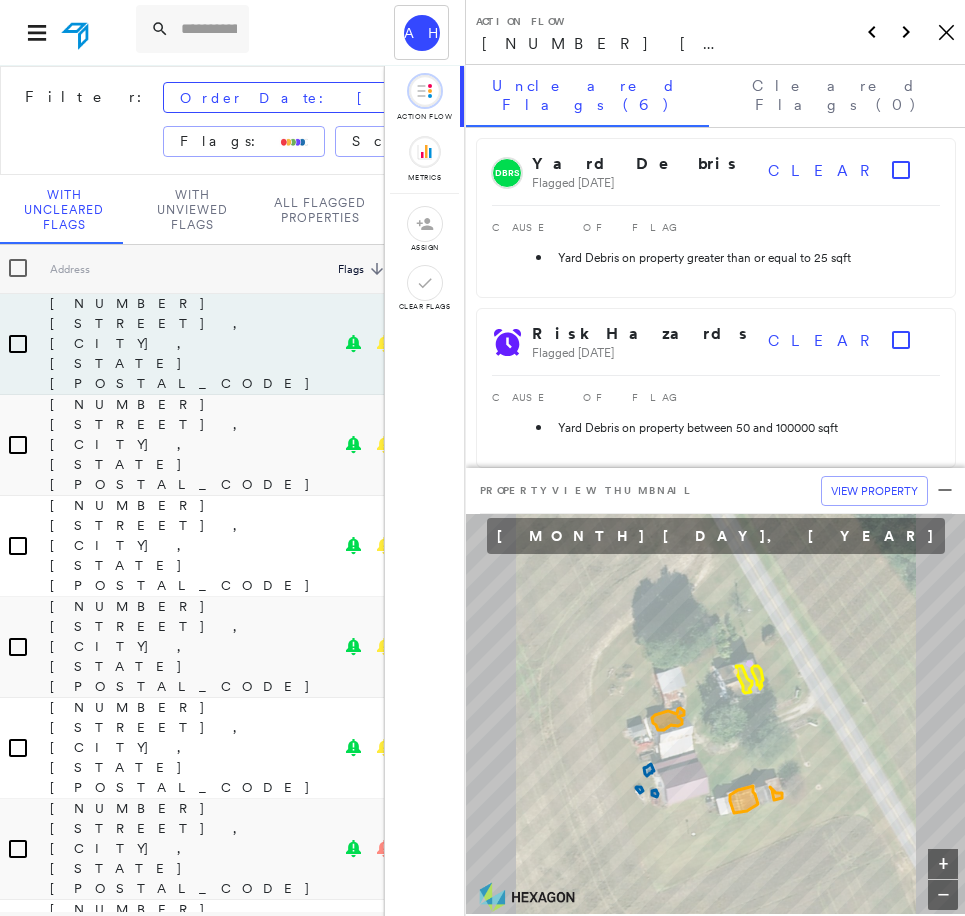 click on "Icon_Closemodal" 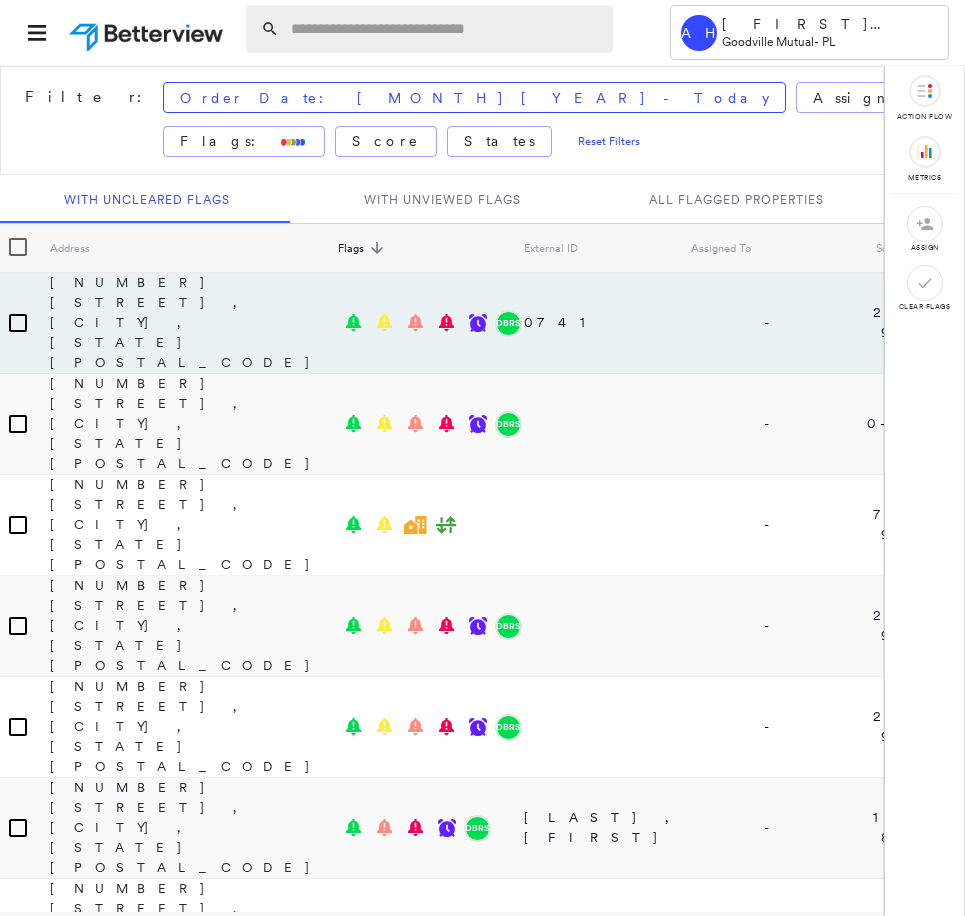 click at bounding box center (446, 29) 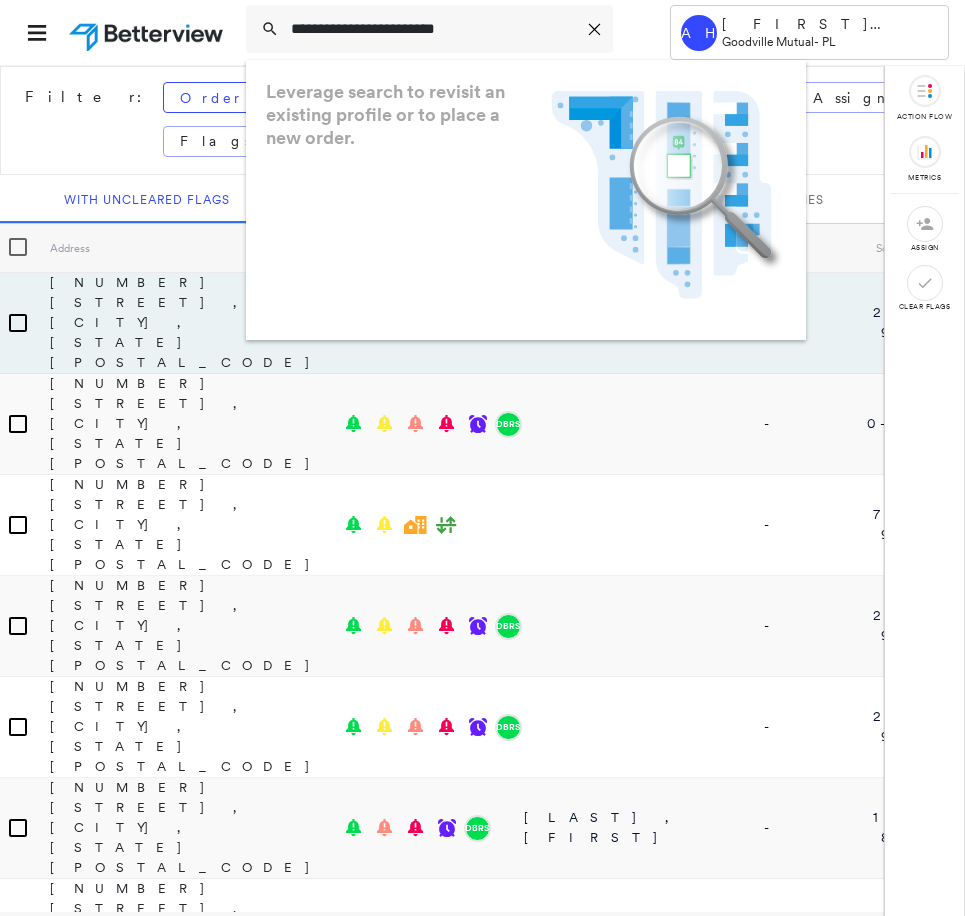 type on "**********" 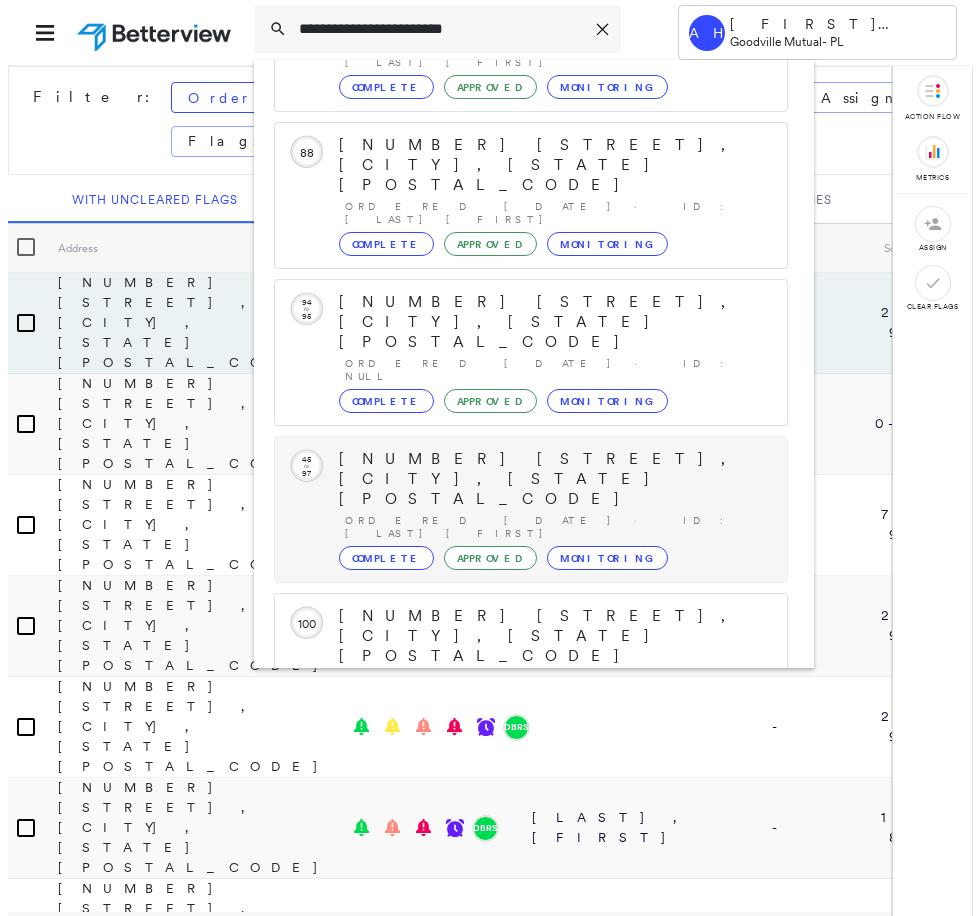 scroll, scrollTop: 213, scrollLeft: 0, axis: vertical 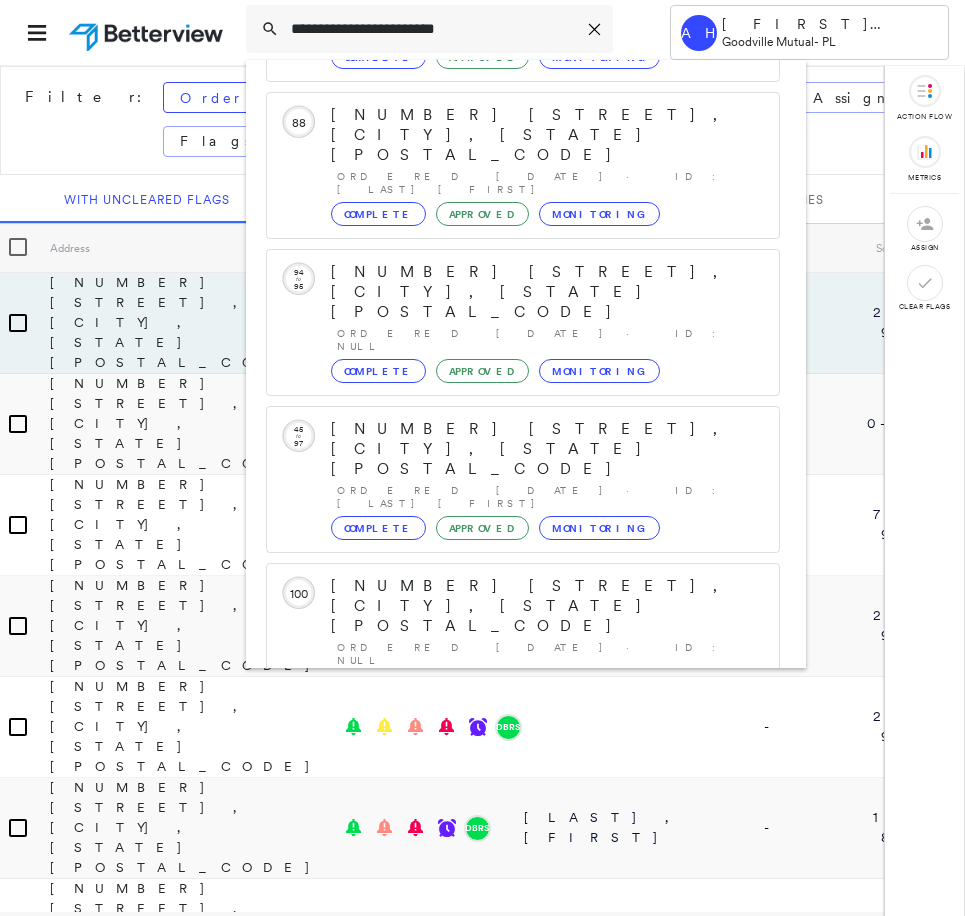 click on "[NUMBER] [STREET], [CITY], [STATE] [POSTAL_CODE]" at bounding box center (501, 898) 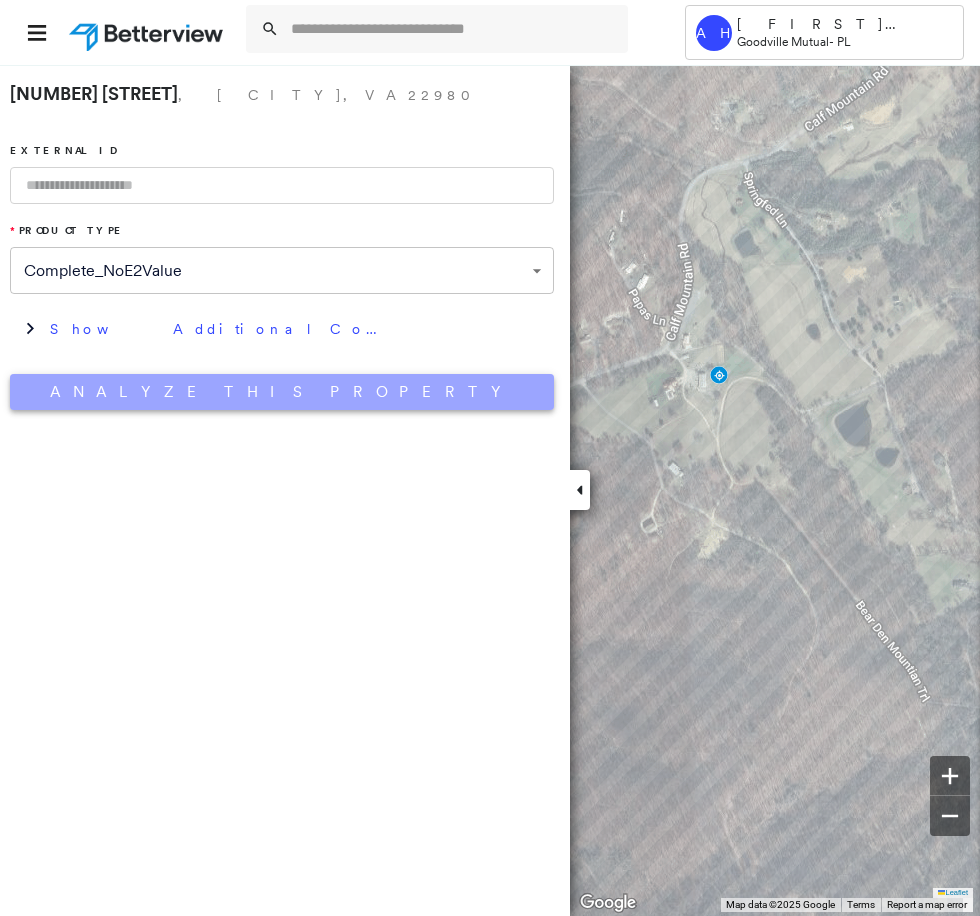 click on "Analyze This Property" at bounding box center (282, 392) 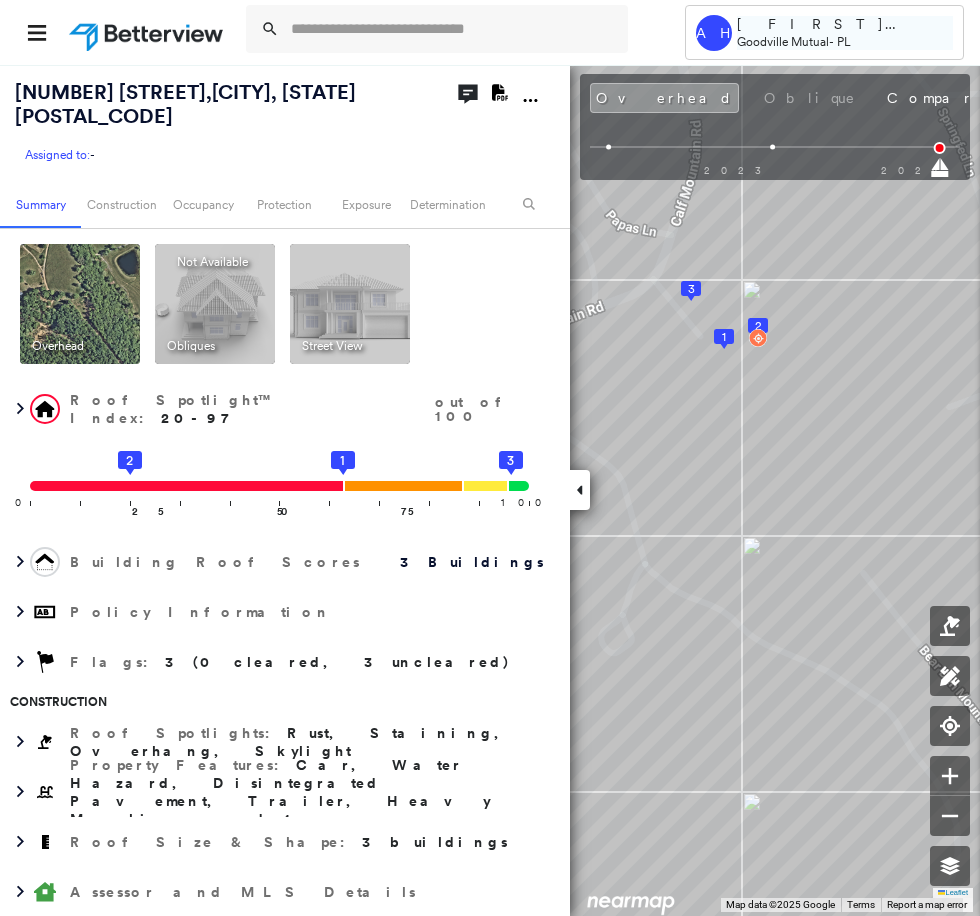 click on "[FIRST] [LAST]" at bounding box center (845, 24) 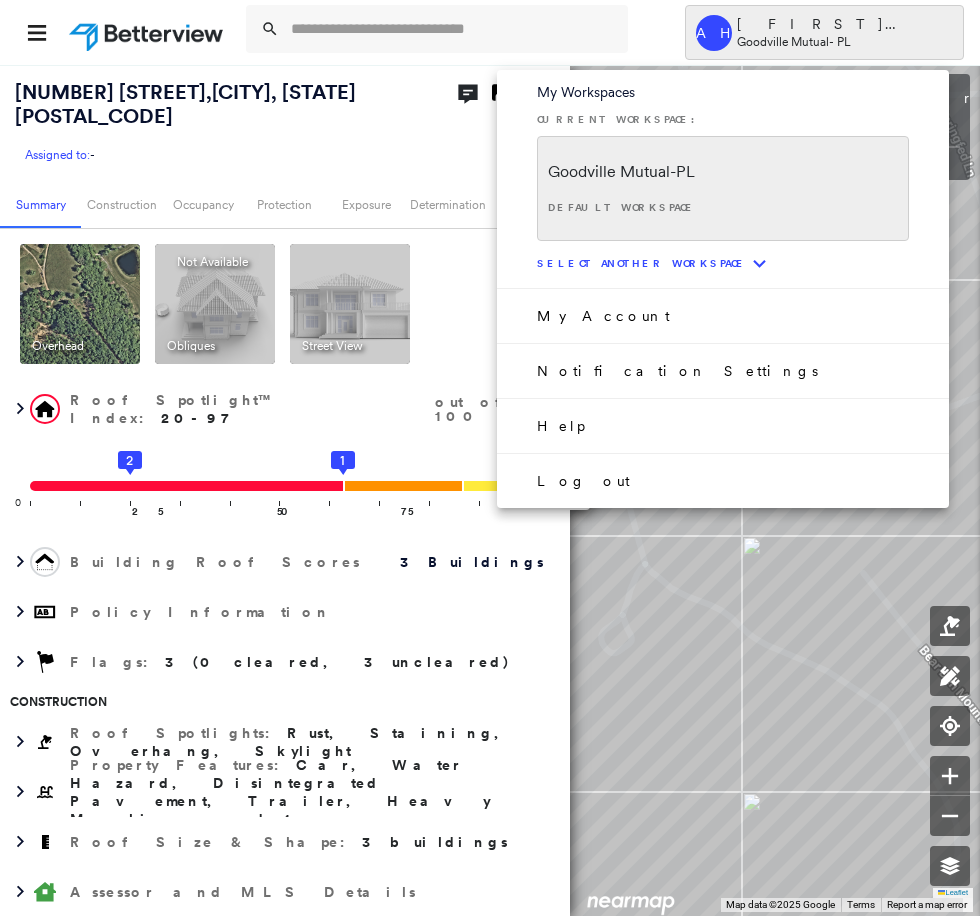 click on "Log out" at bounding box center (583, 481) 